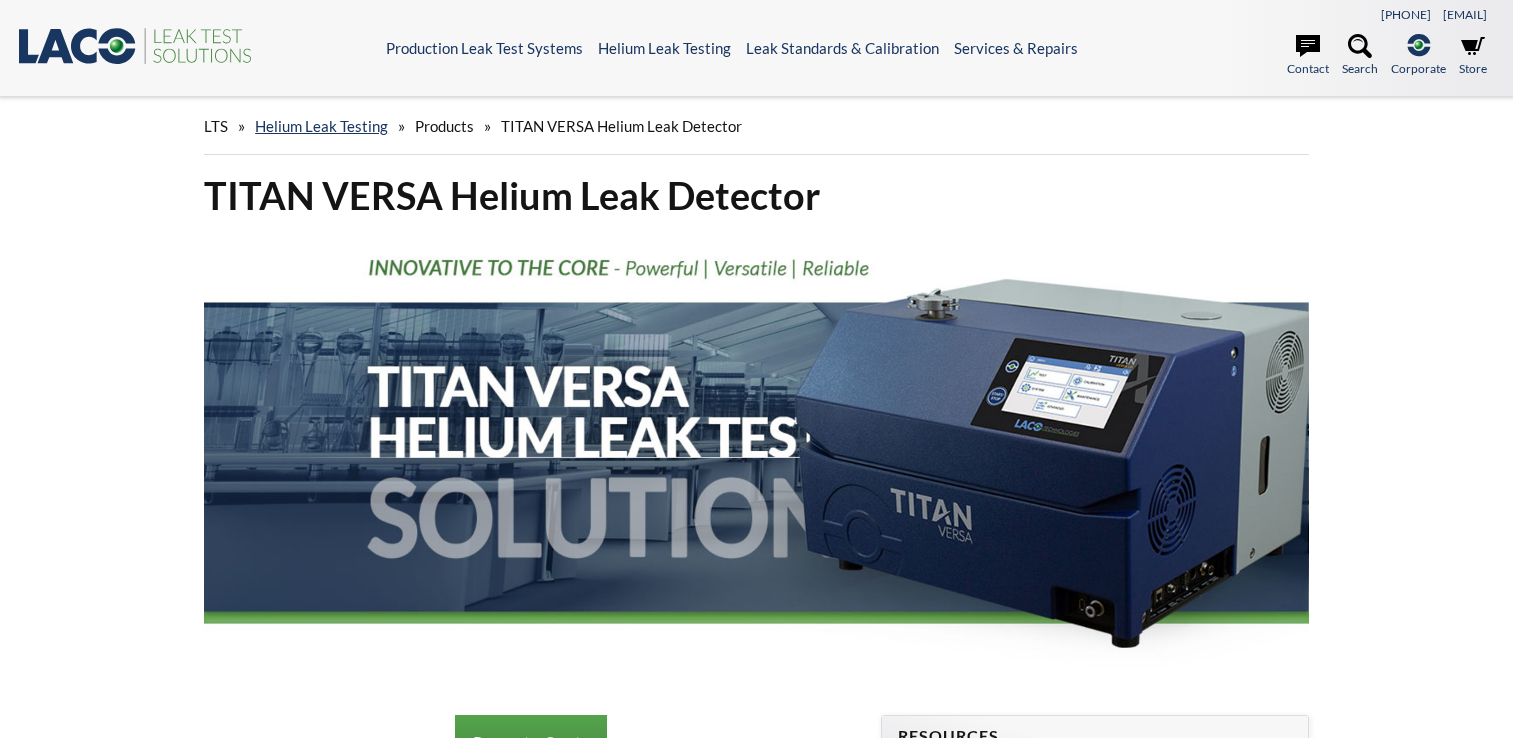 scroll, scrollTop: 512, scrollLeft: 0, axis: vertical 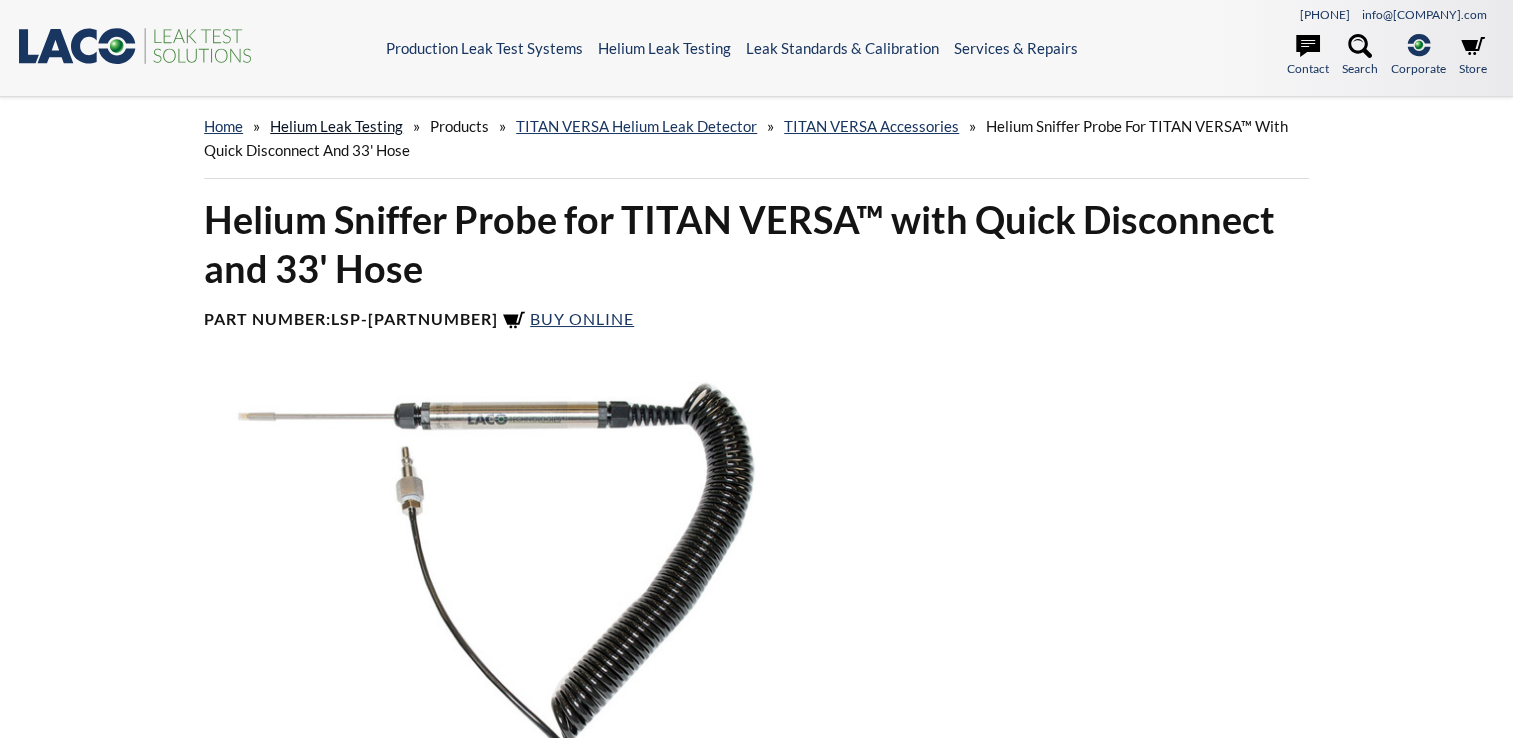 click on "Helium Leak Testing" at bounding box center [336, 126] 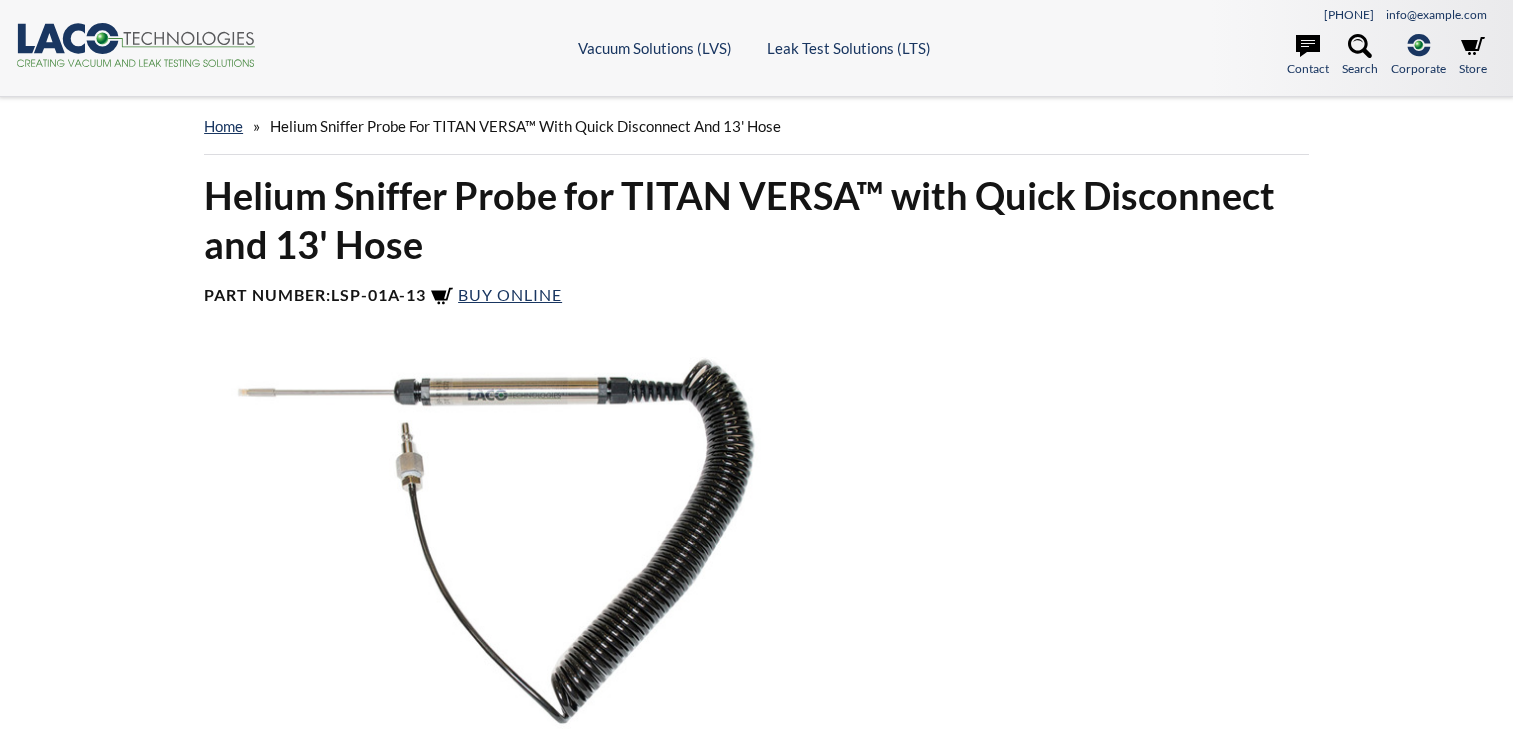 scroll, scrollTop: 0, scrollLeft: 0, axis: both 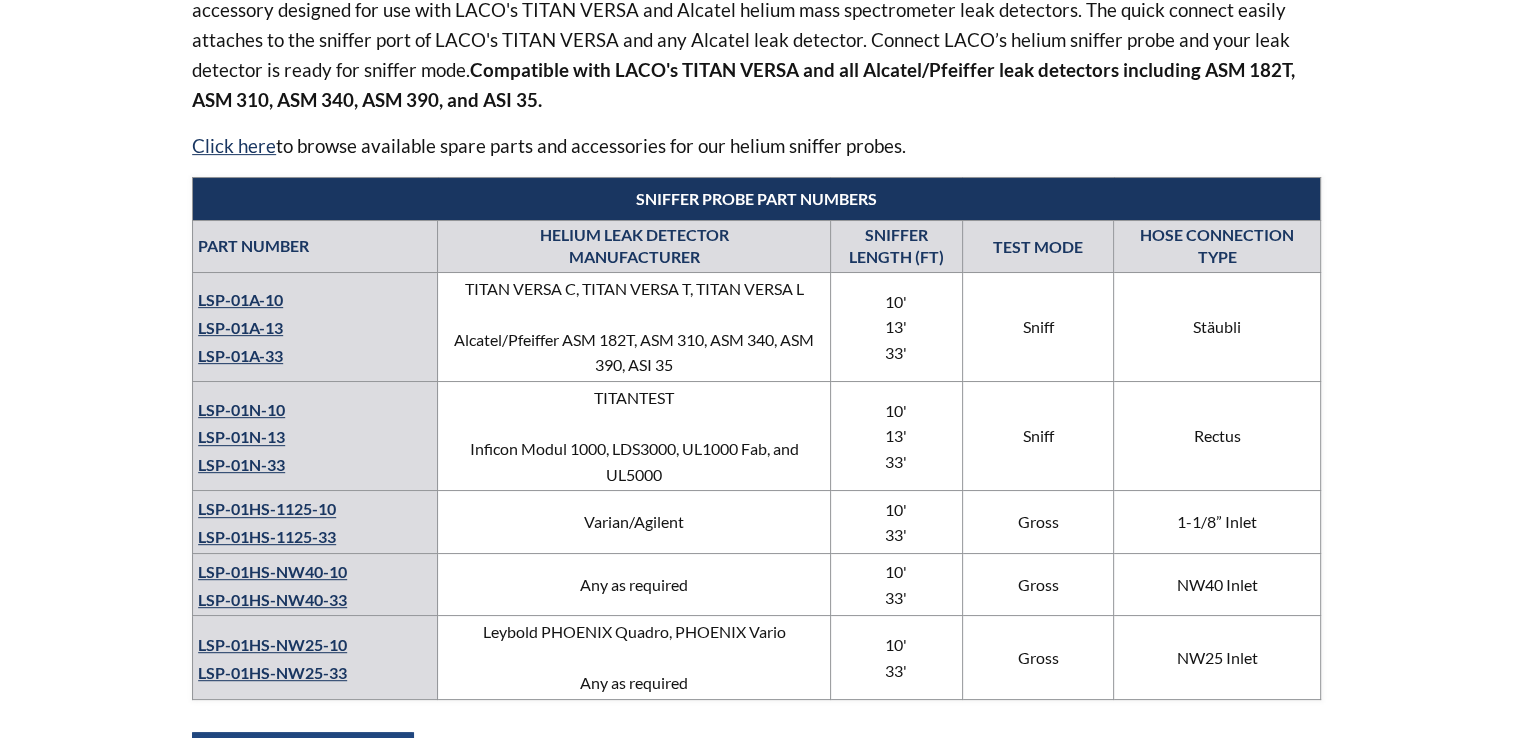 click on "LSP-01A-13" at bounding box center [240, 327] 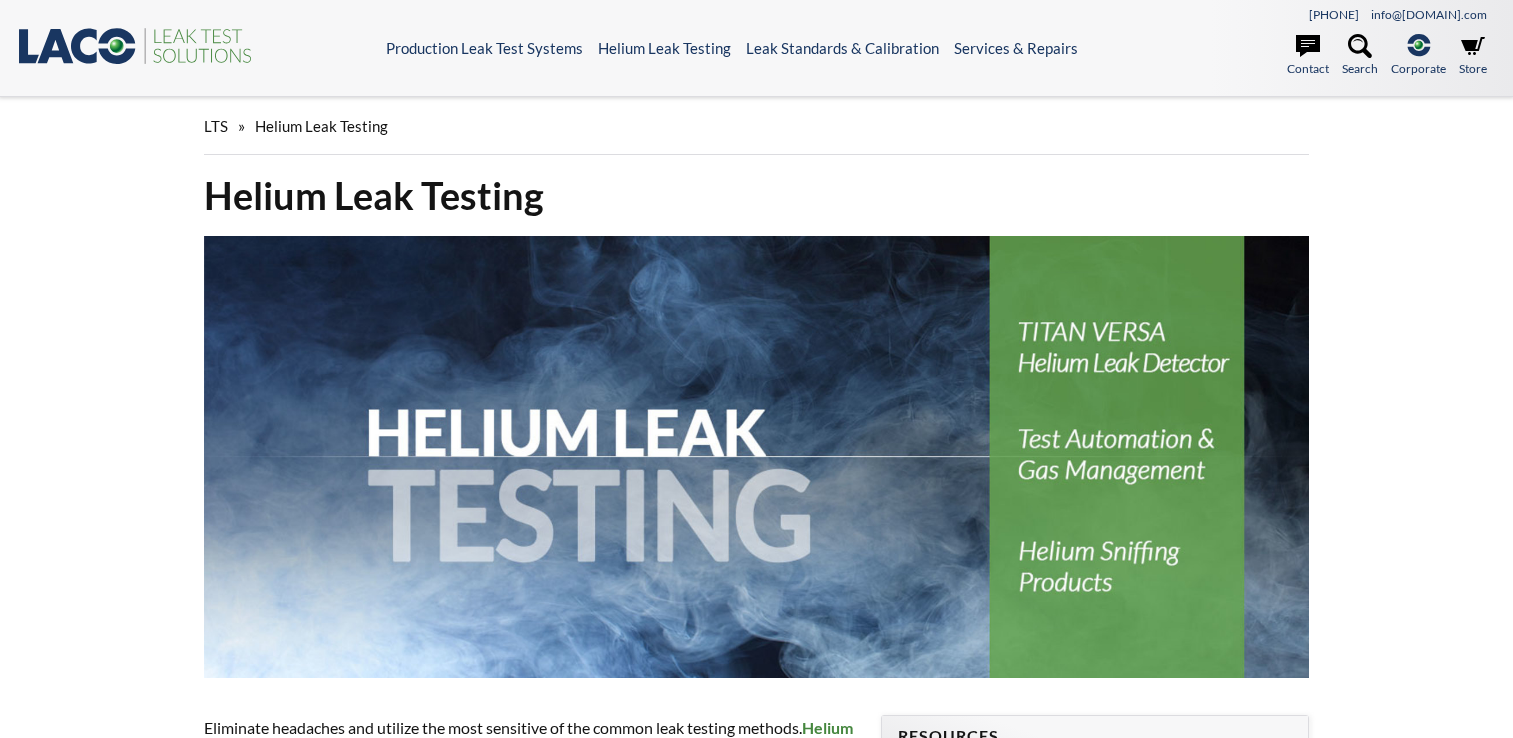 scroll, scrollTop: 0, scrollLeft: 0, axis: both 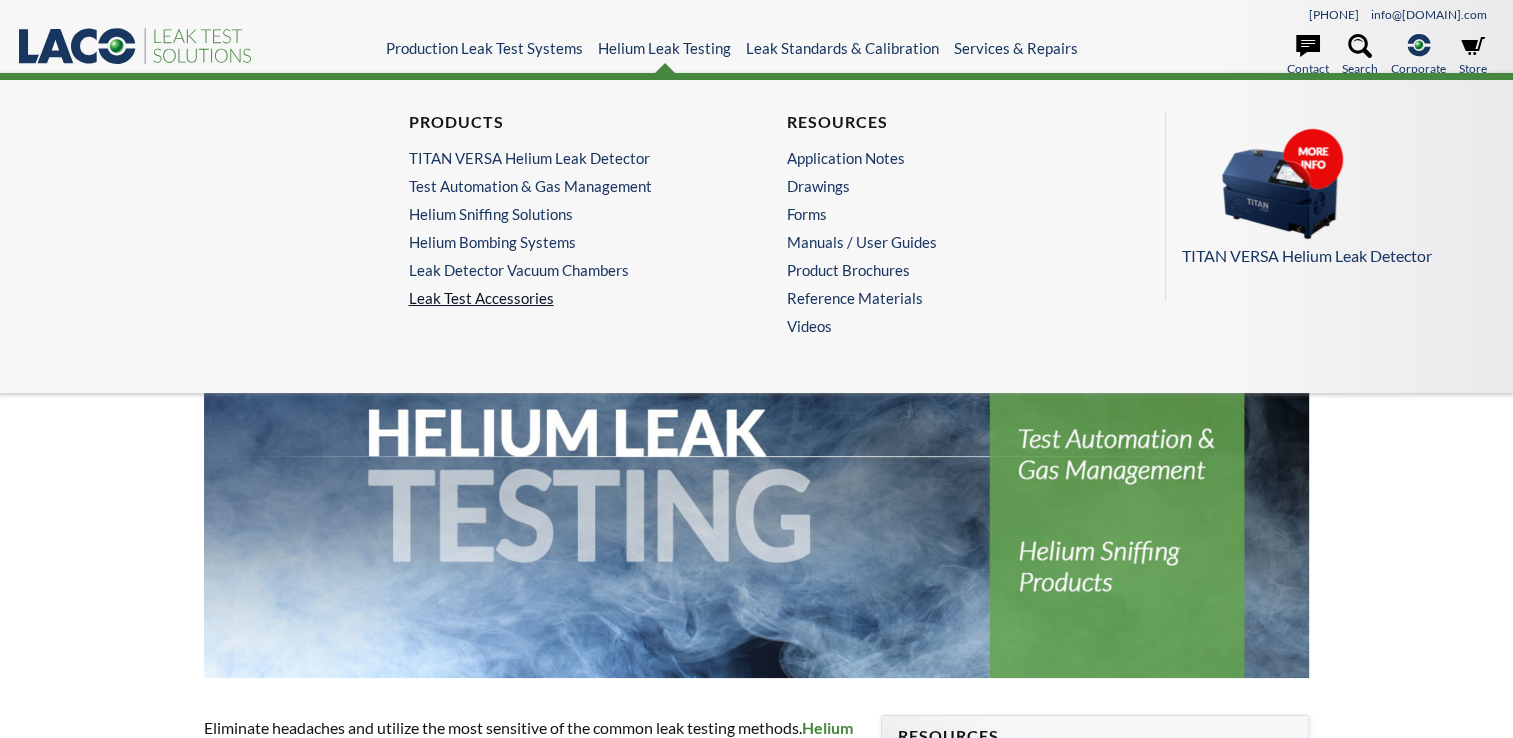 click on "Leak Test Accessories" at bounding box center (568, 298) 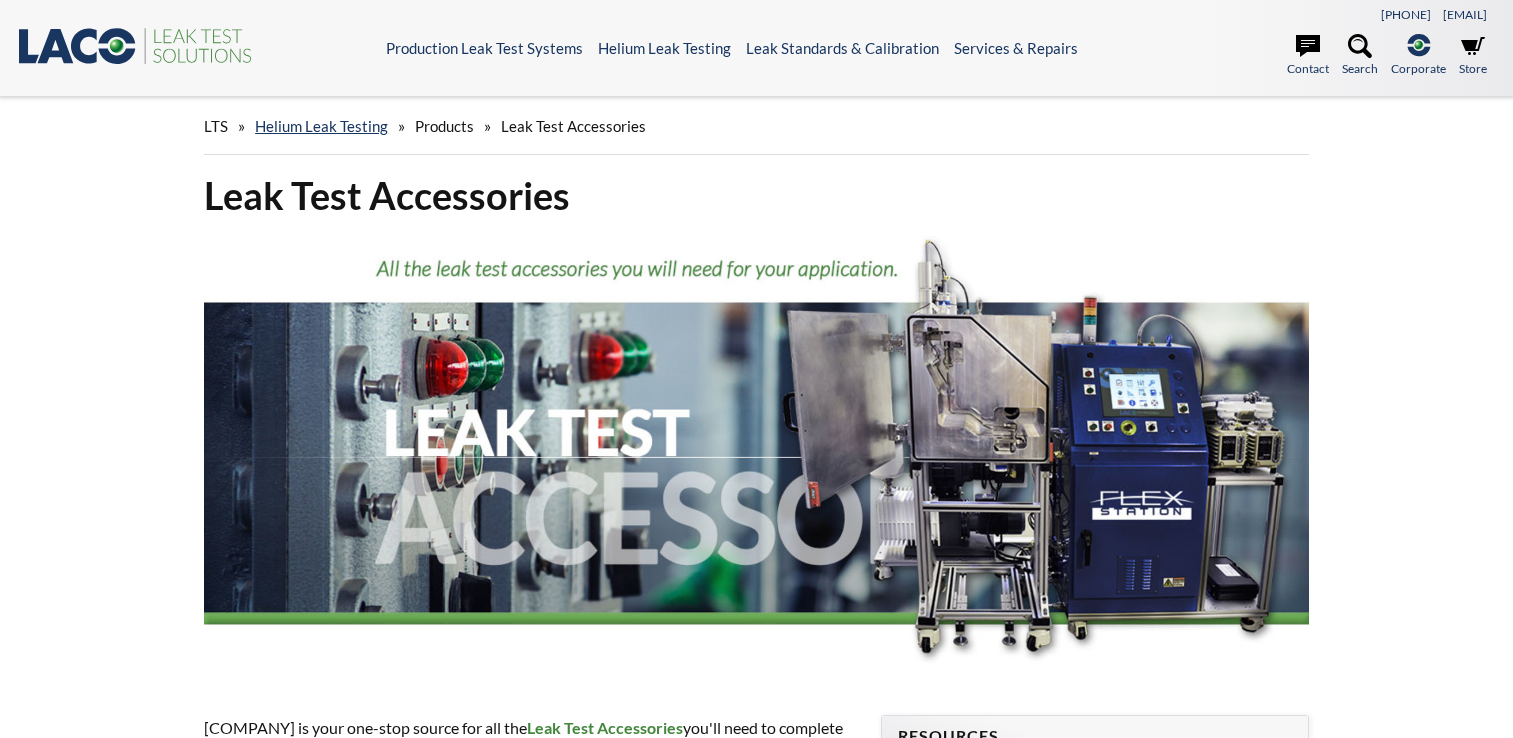 scroll, scrollTop: 0, scrollLeft: 0, axis: both 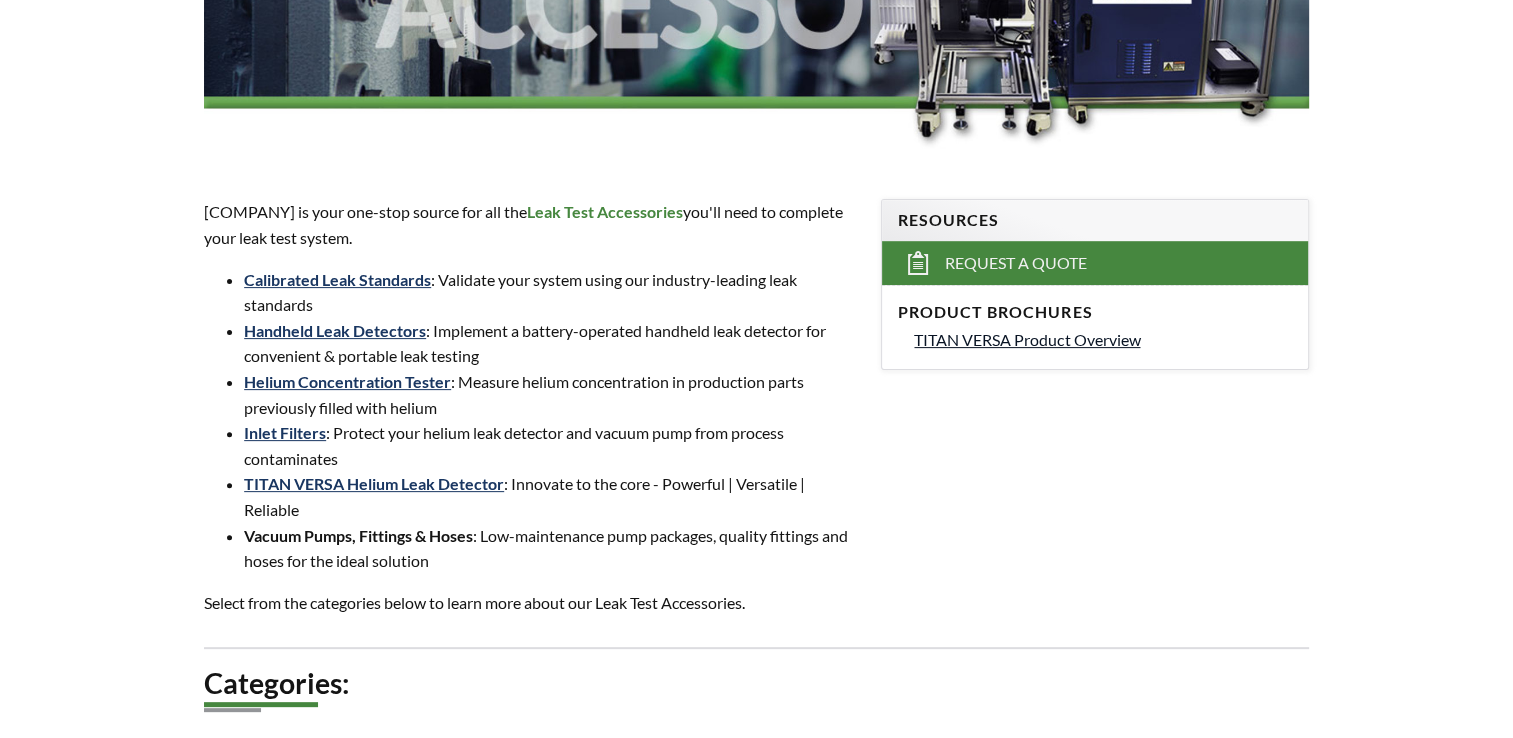 click on "TITAN VERSA Product Overview" at bounding box center [1027, 339] 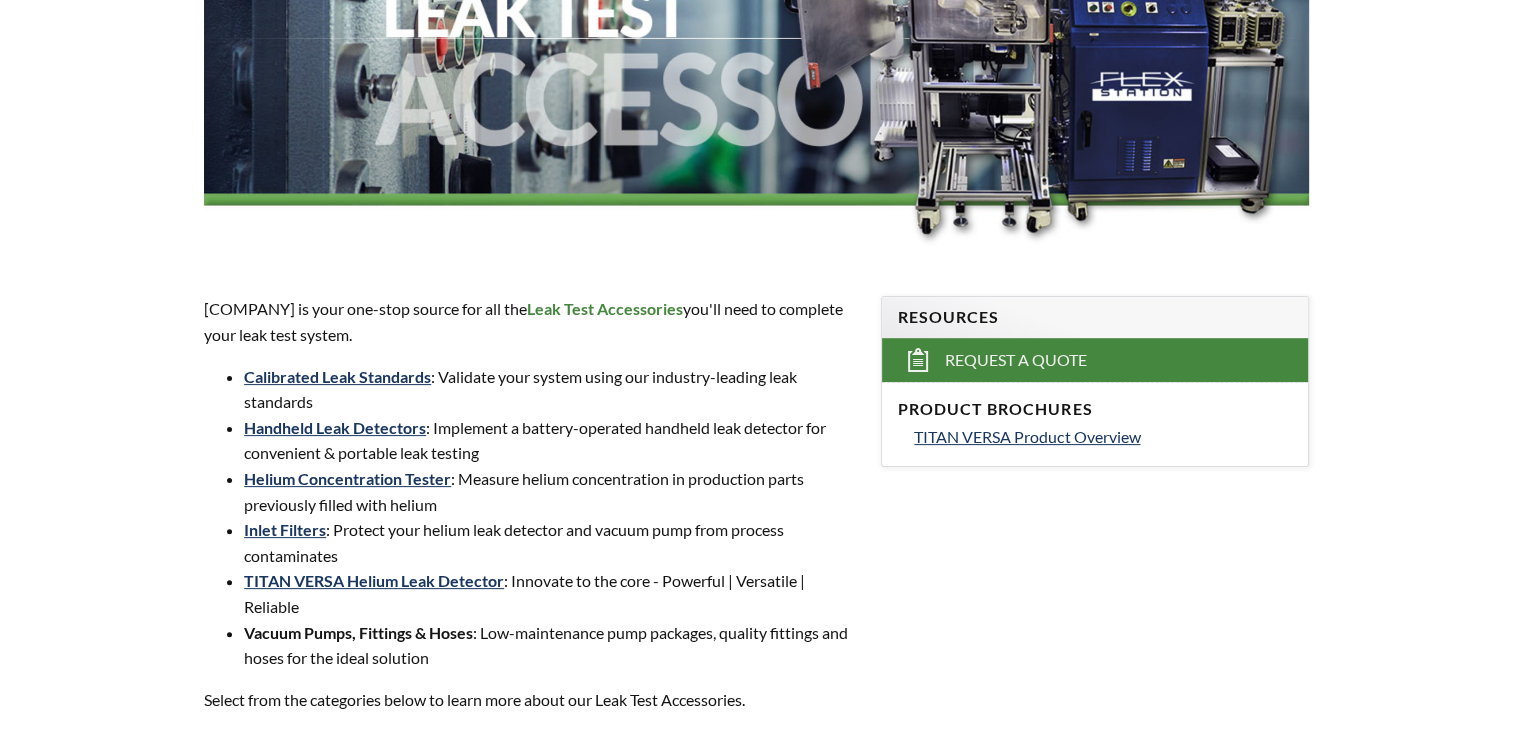scroll, scrollTop: 0, scrollLeft: 0, axis: both 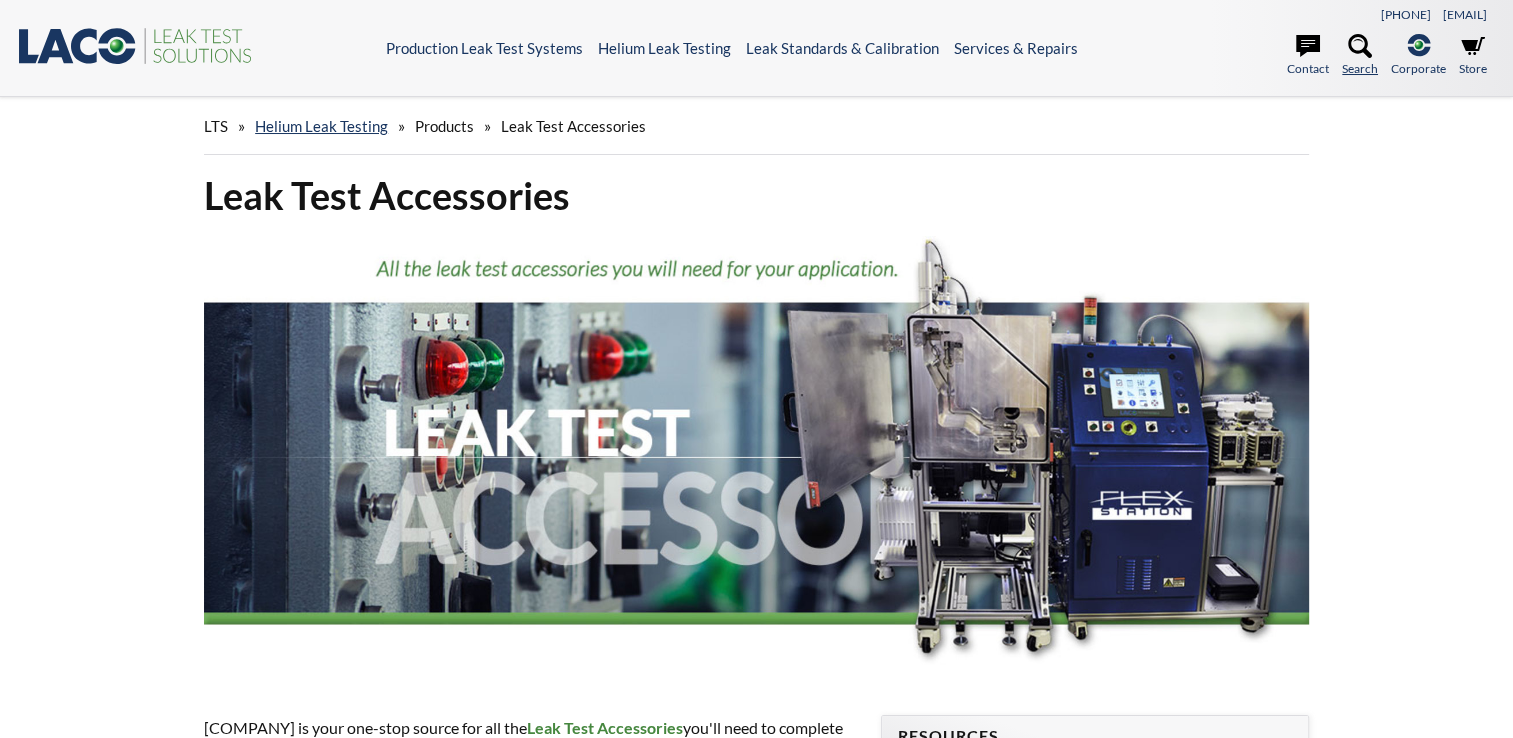 click at bounding box center (1360, 46) 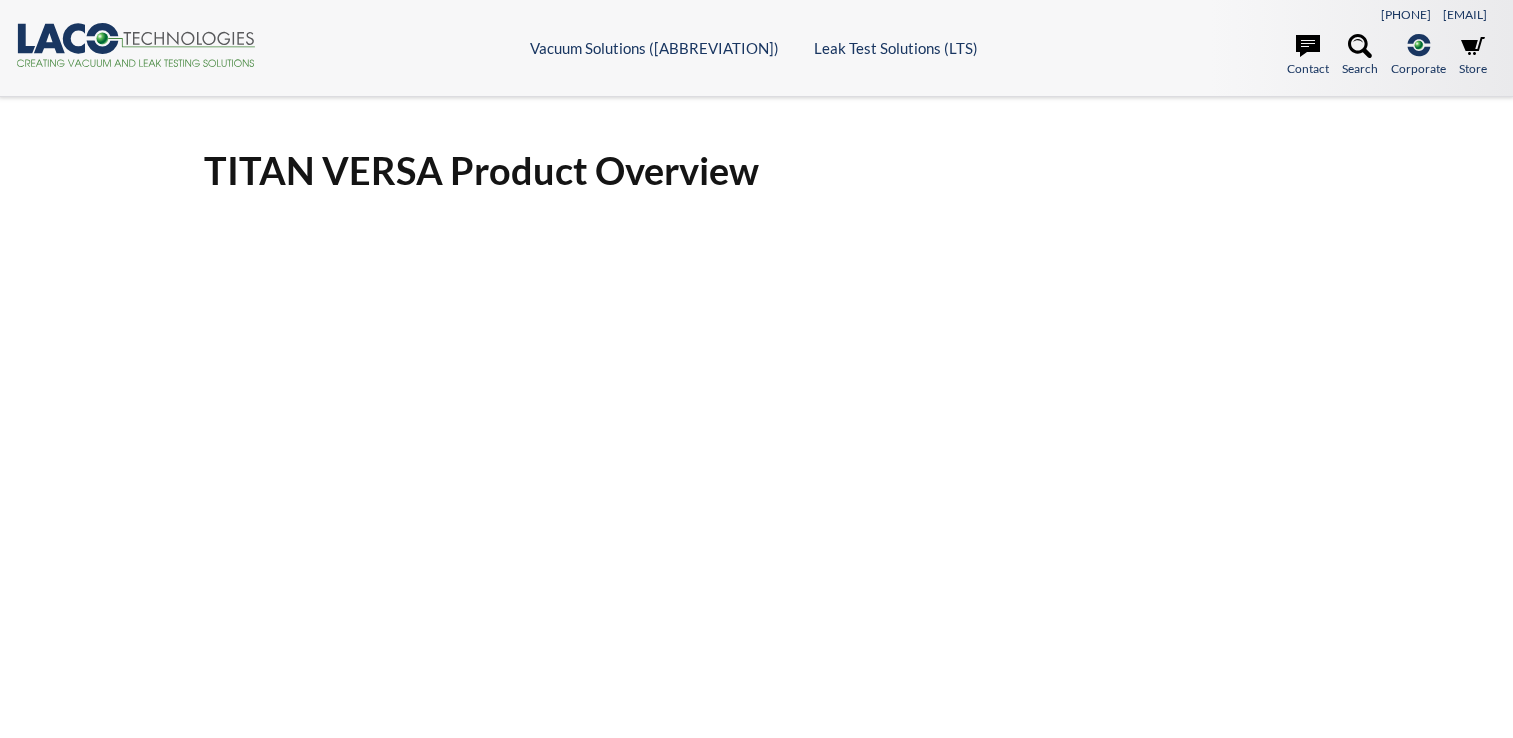 scroll, scrollTop: 0, scrollLeft: 0, axis: both 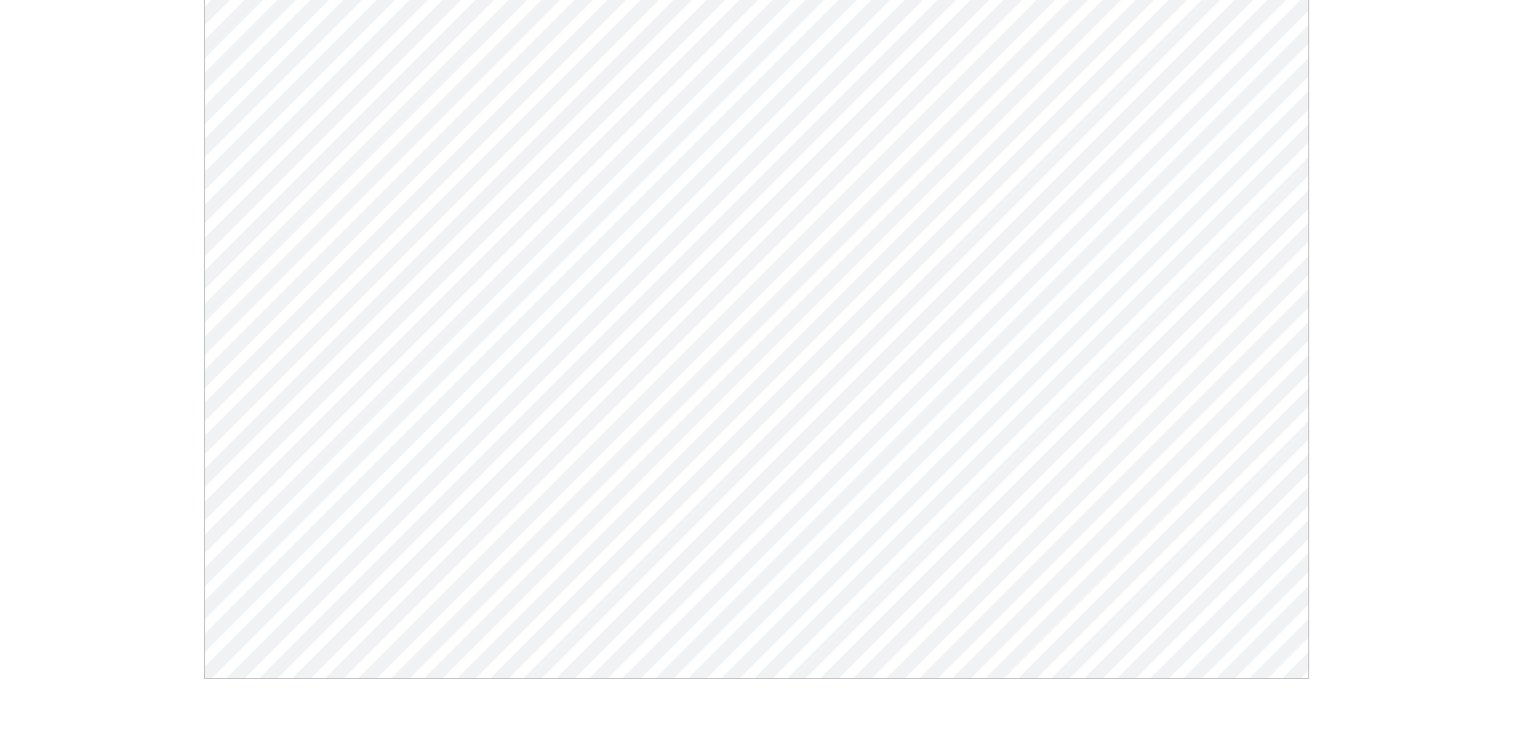 click on "TITAN VERSA Product Overview
Click Here To Download" at bounding box center [756, 274] 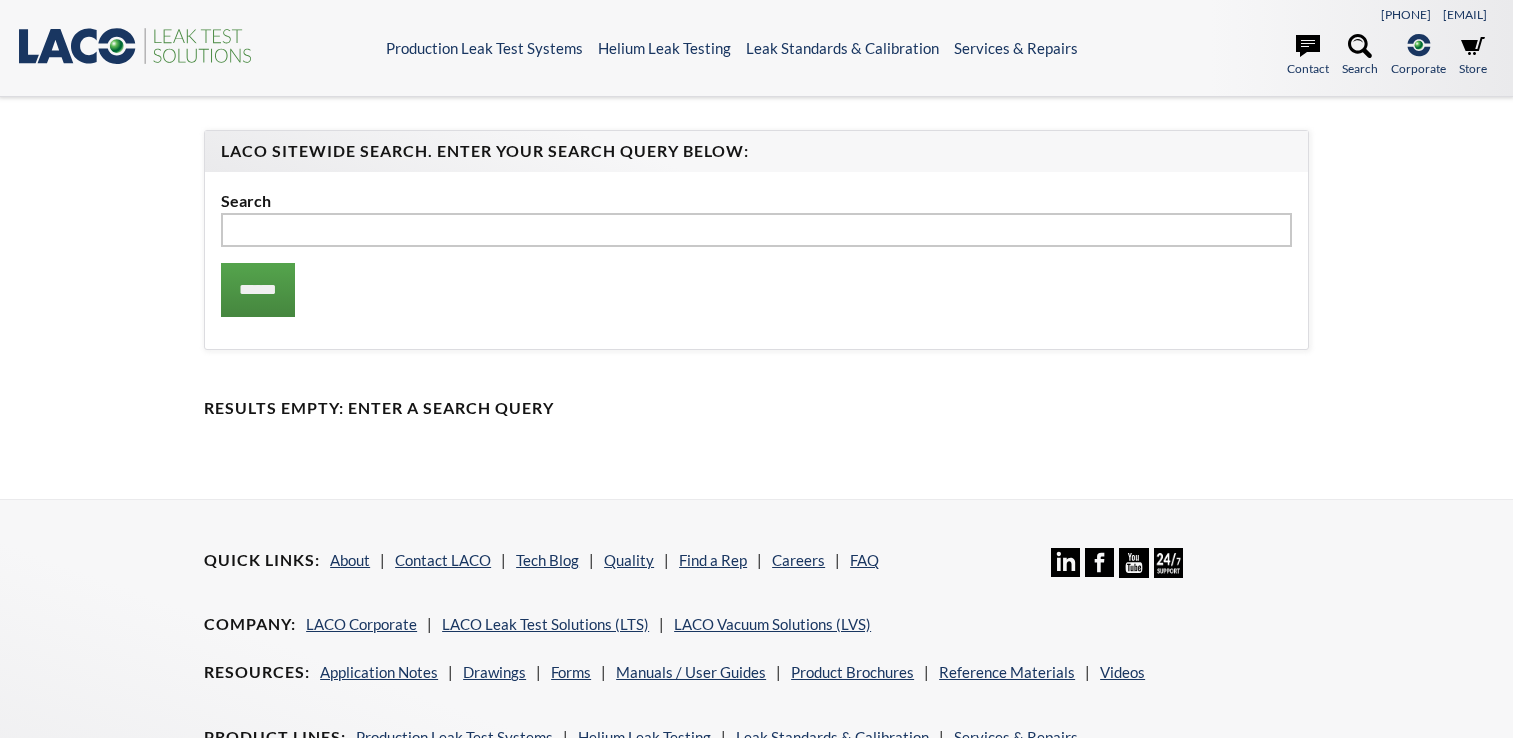 scroll, scrollTop: 0, scrollLeft: 0, axis: both 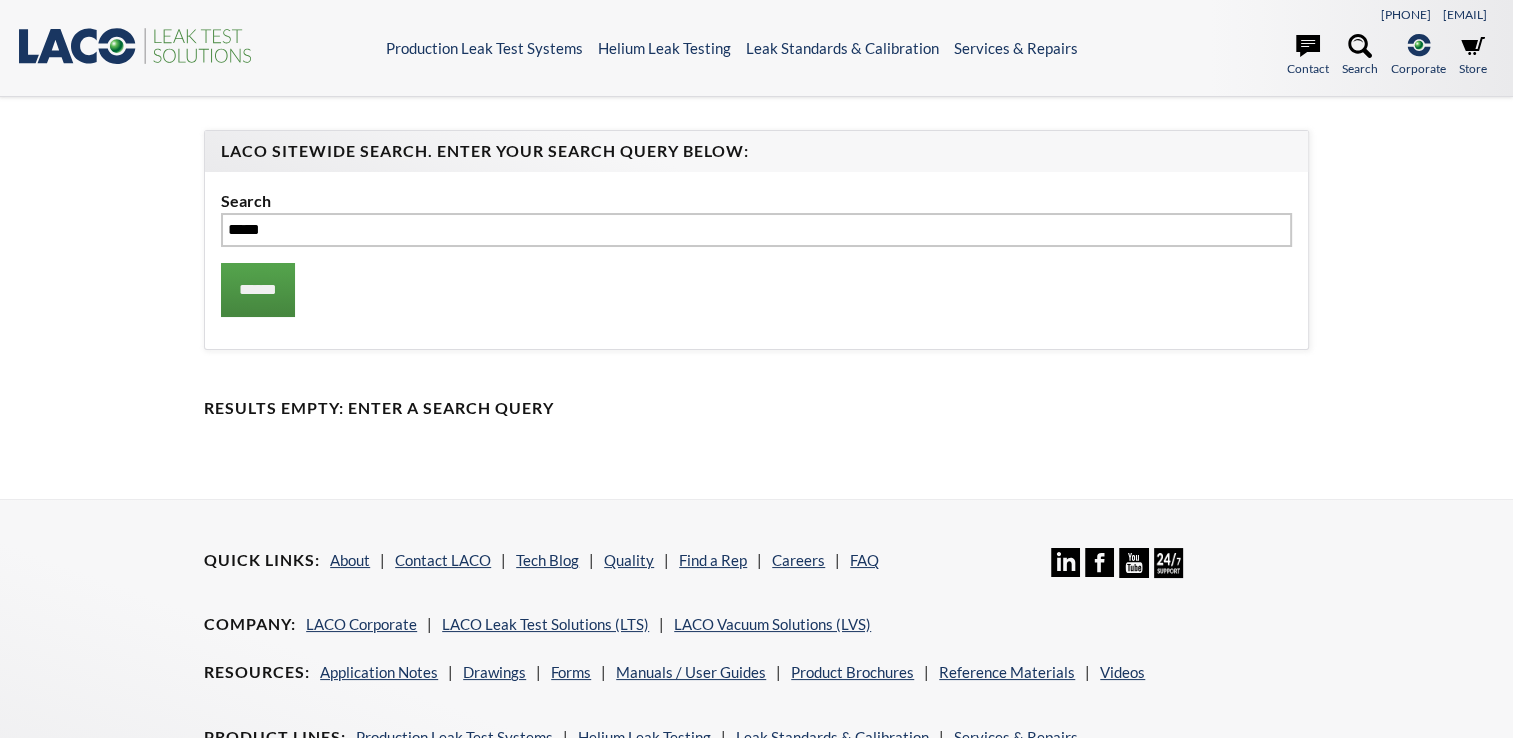 type on "*****" 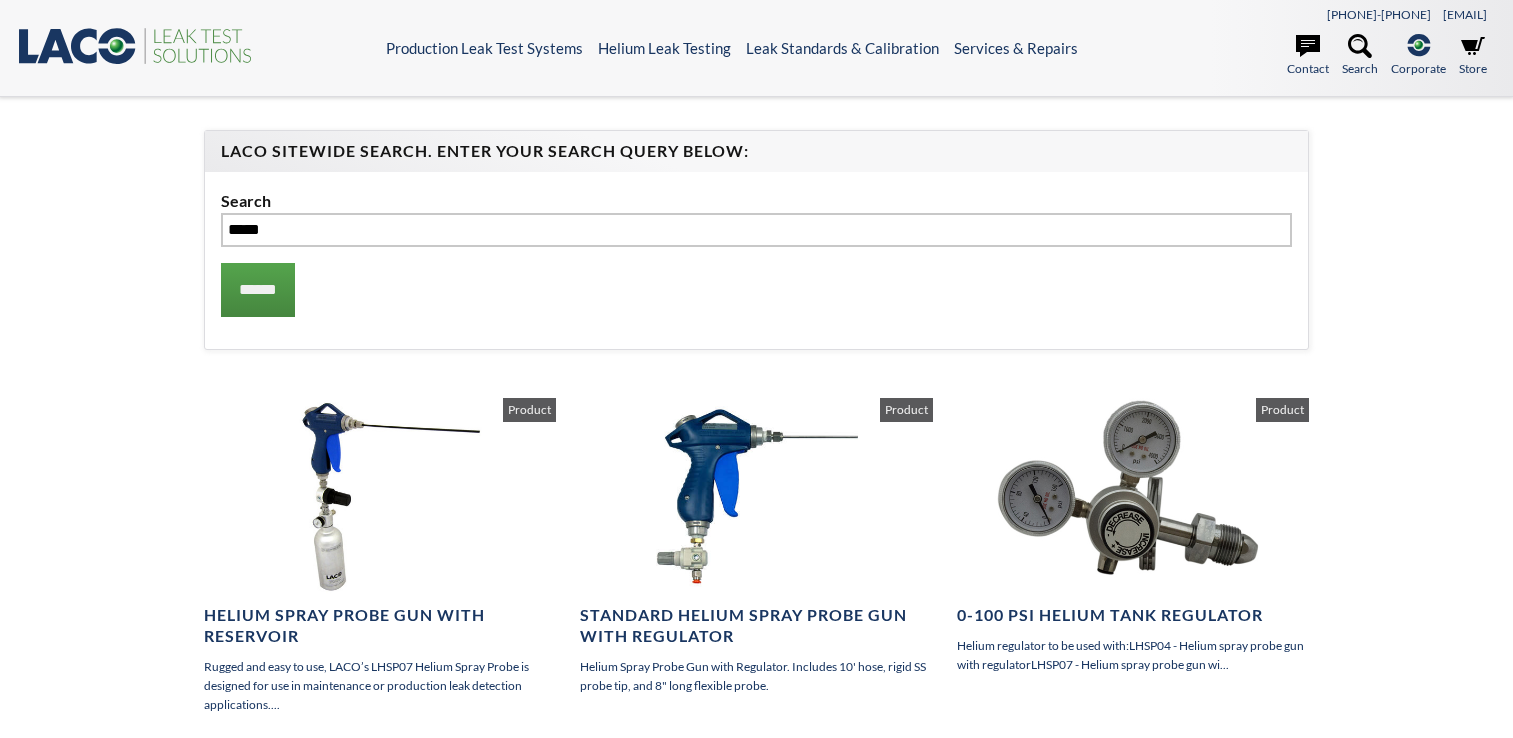 scroll, scrollTop: 0, scrollLeft: 0, axis: both 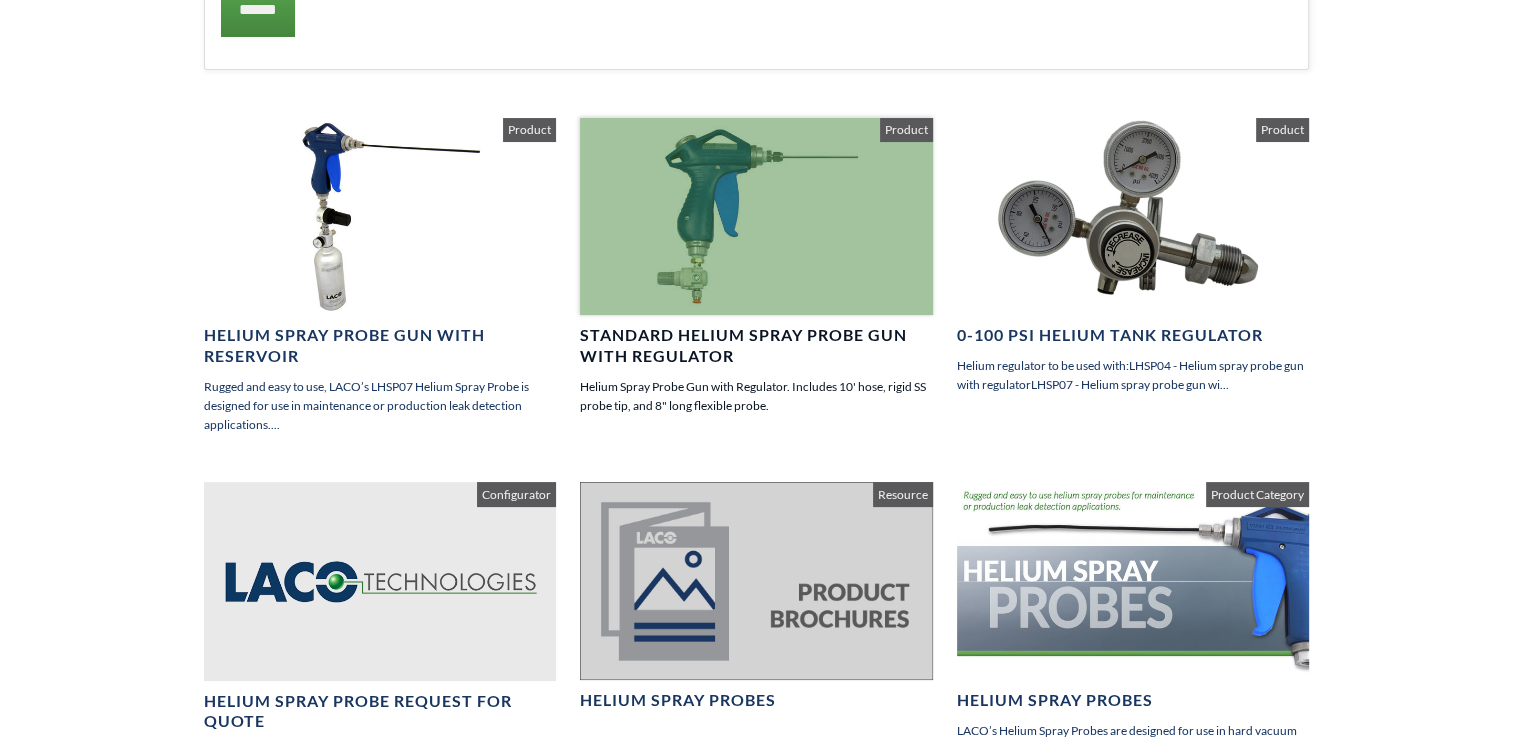 click on "Helium Spray Probe Gun with Regulator. Includes 10' hose, rigid SS probe tip, and 8" long flexible probe." at bounding box center (756, 396) 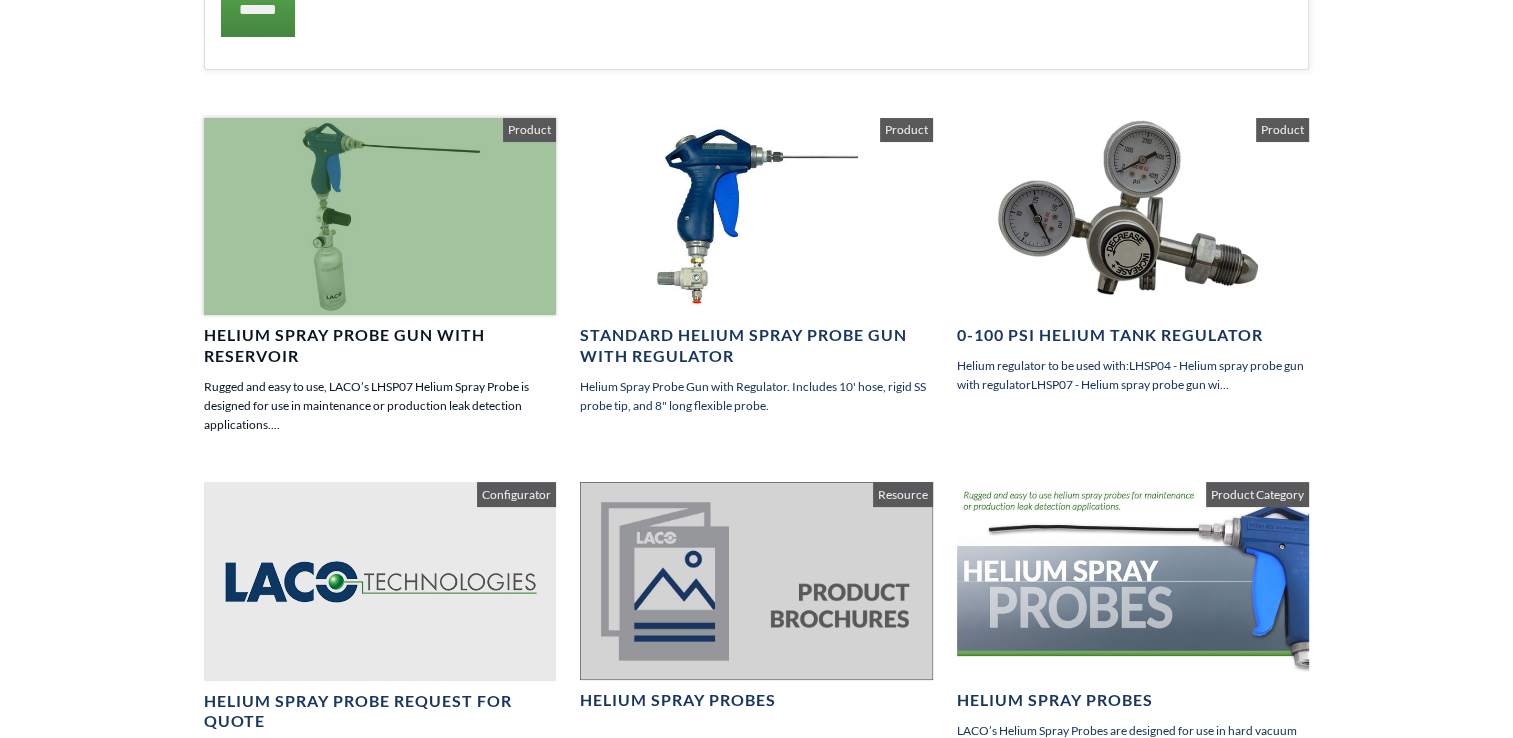 click on "Helium Spray Probe Gun with Reservoir" at bounding box center (380, 346) 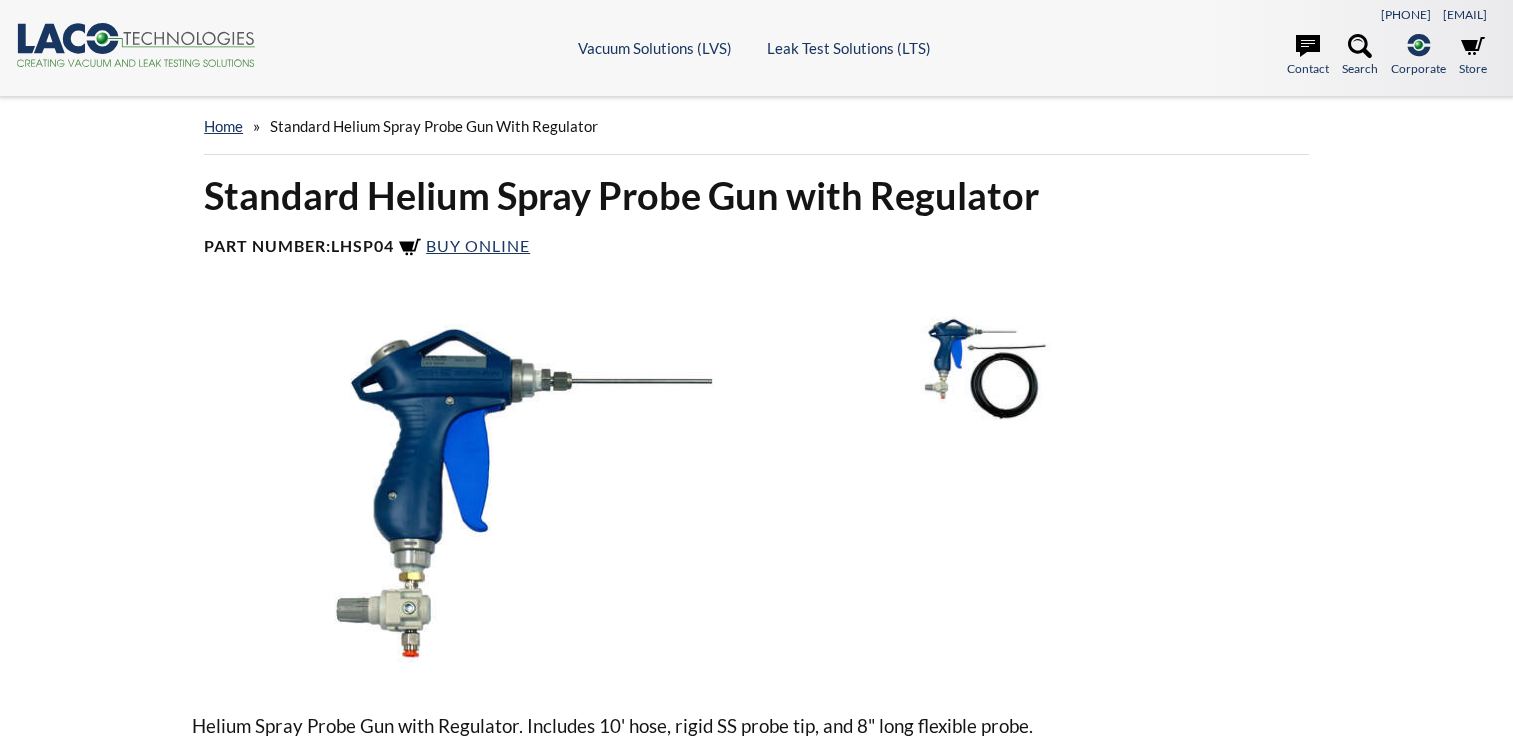 scroll, scrollTop: 0, scrollLeft: 0, axis: both 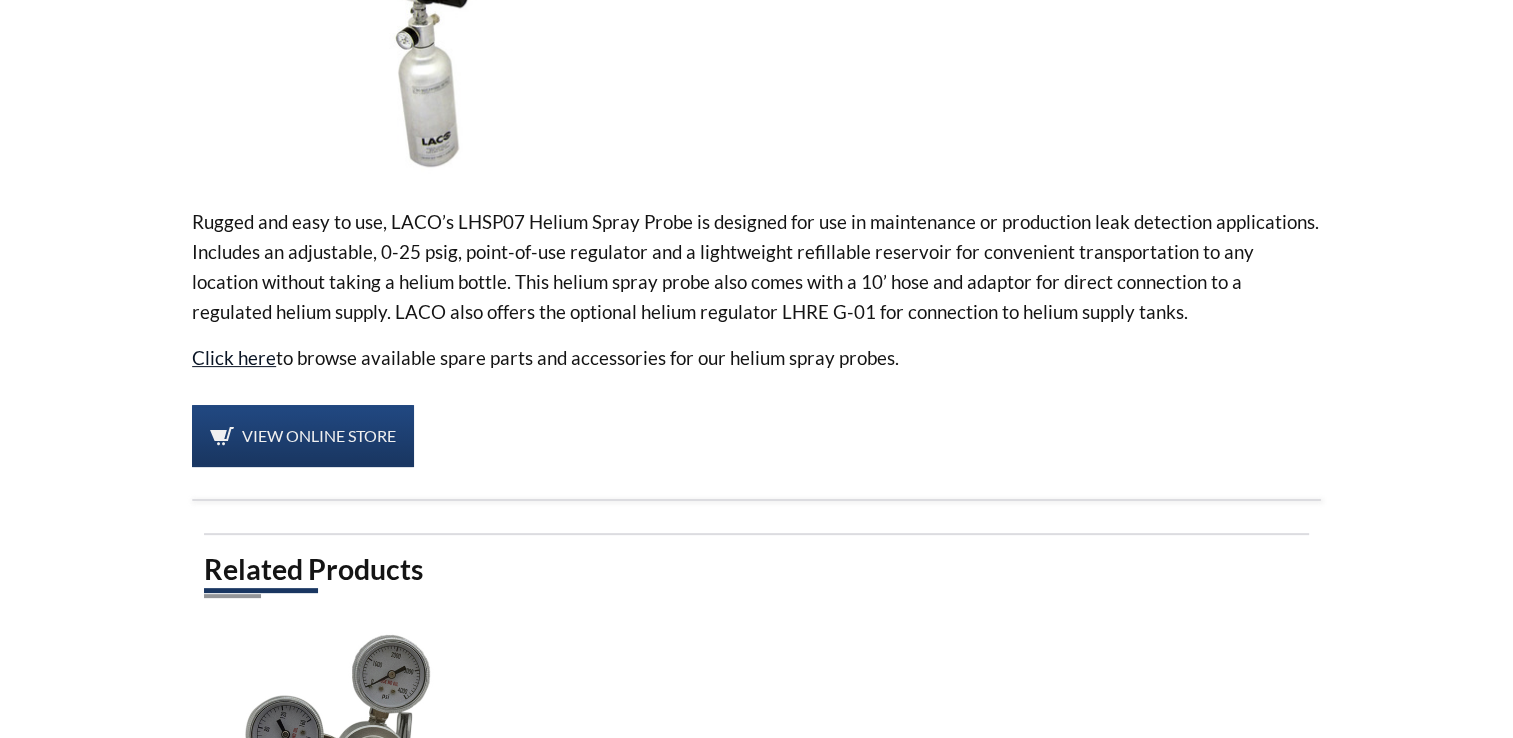click on "Click here" at bounding box center [234, 357] 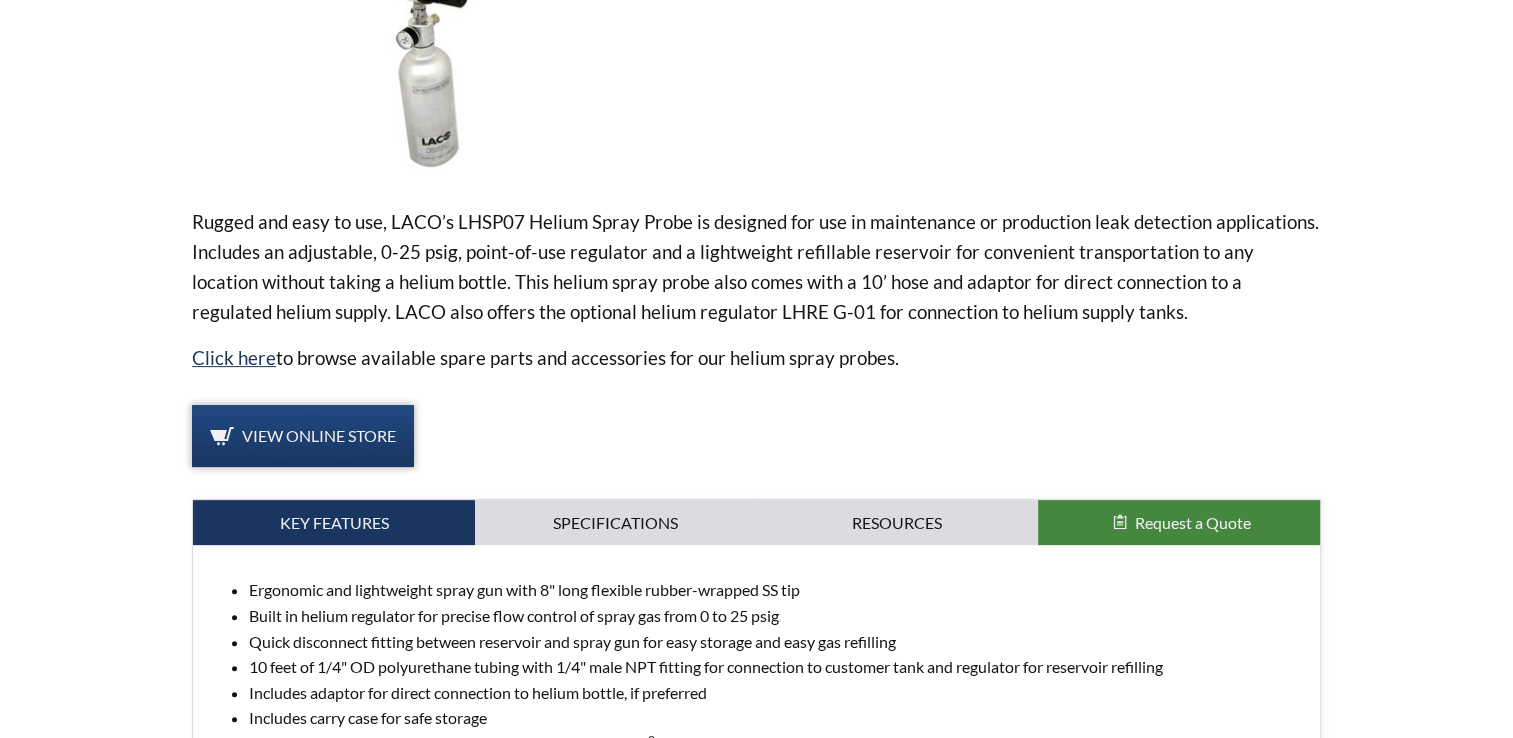 scroll, scrollTop: 504, scrollLeft: 0, axis: vertical 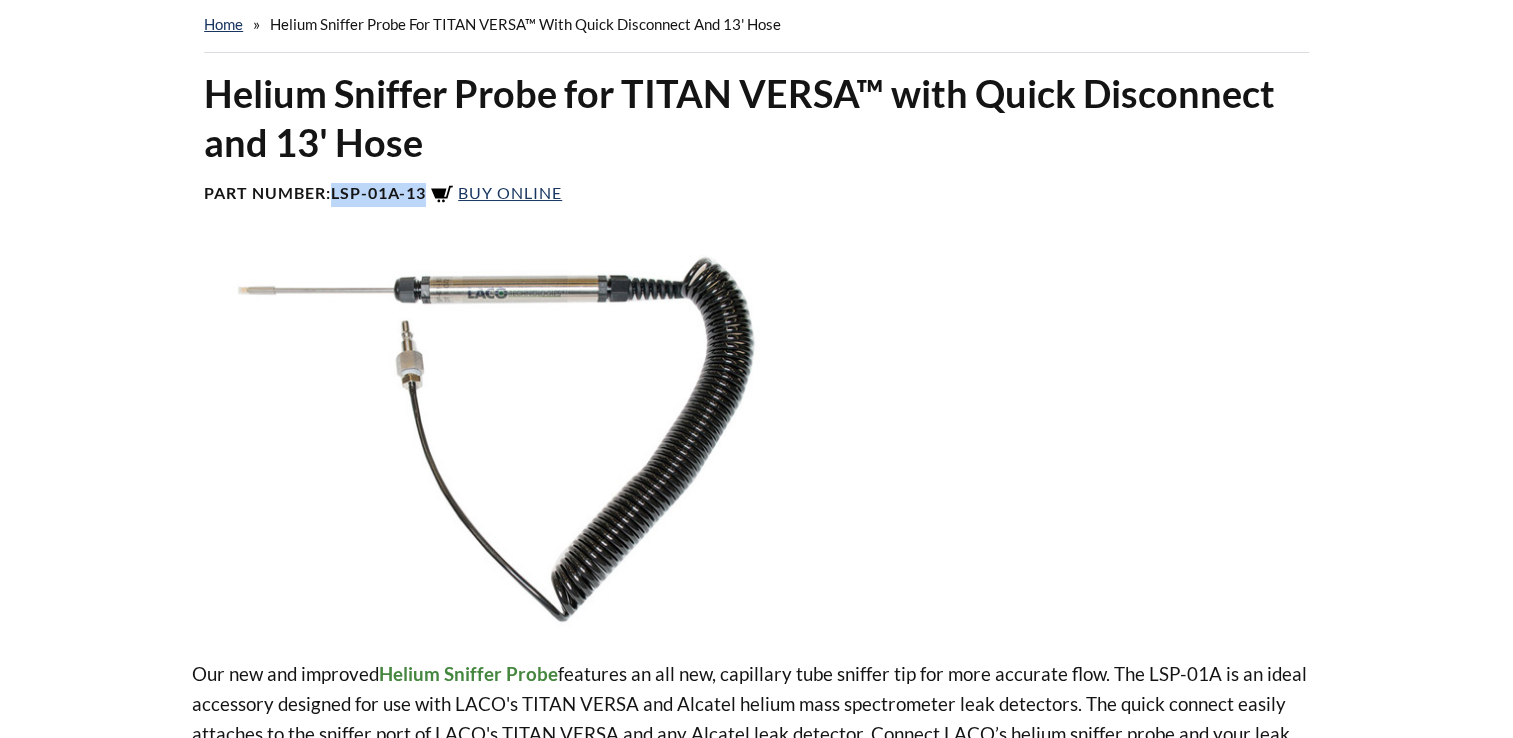 drag, startPoint x: 336, startPoint y: 196, endPoint x: 428, endPoint y: 193, distance: 92.0489 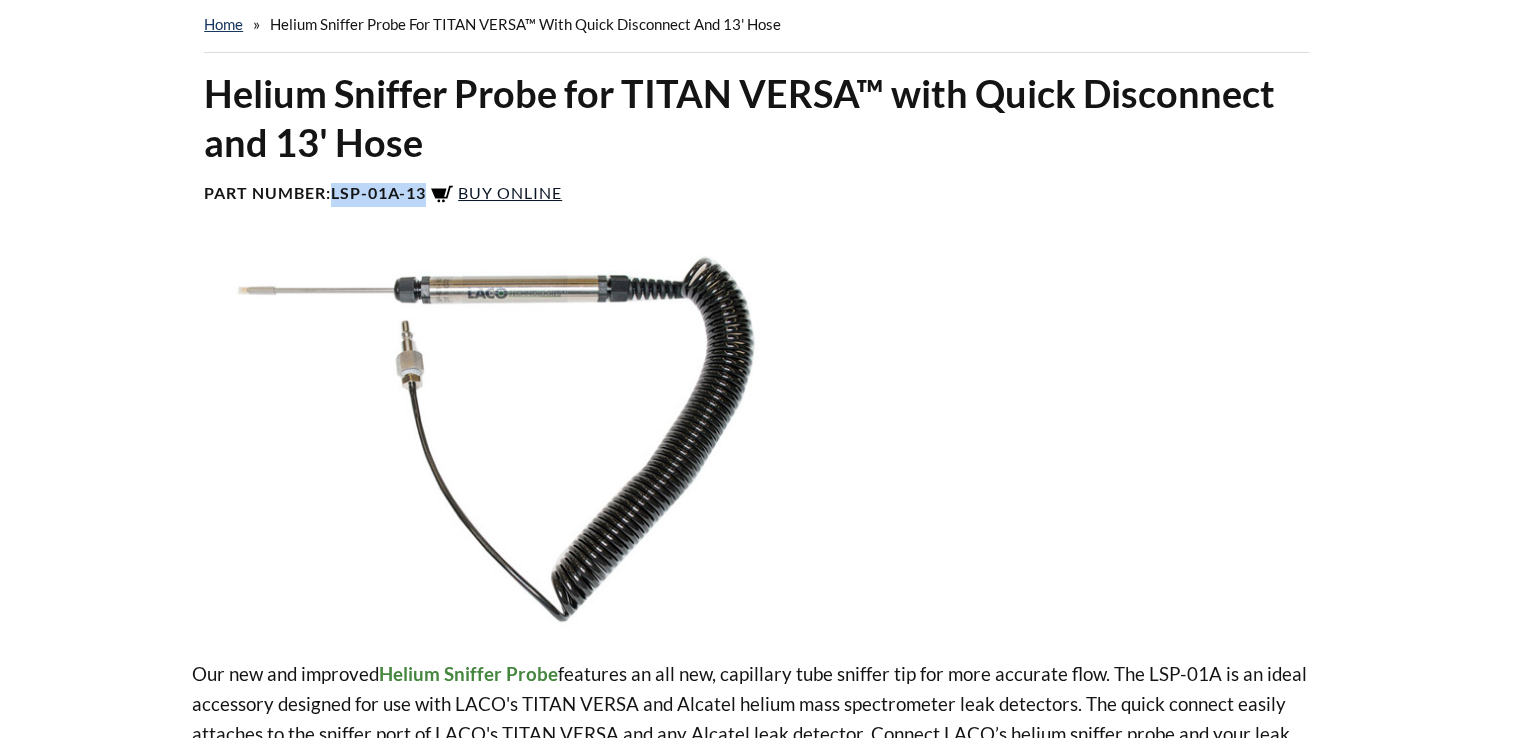 click on "Buy Online" at bounding box center (510, 192) 